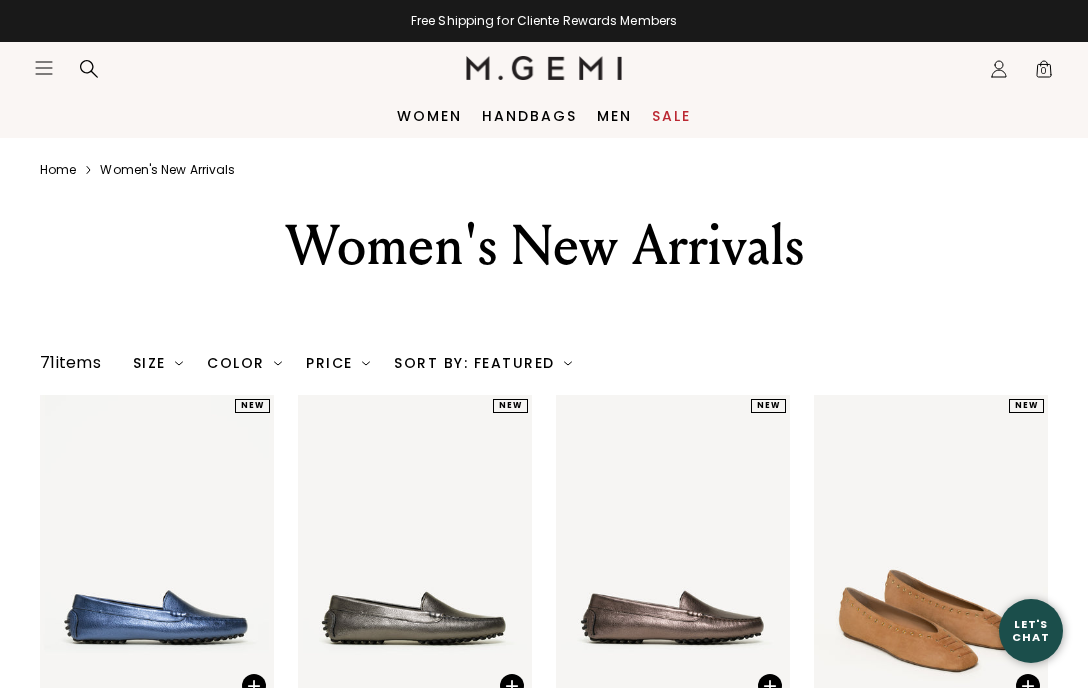 scroll, scrollTop: 0, scrollLeft: 0, axis: both 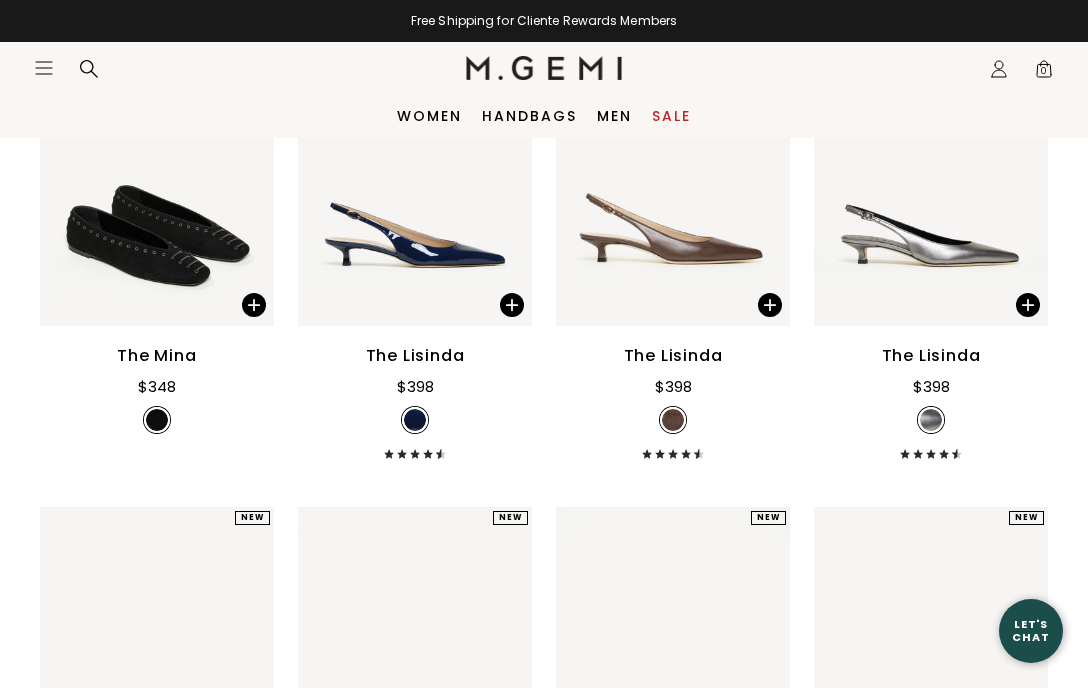 click on "Sale" at bounding box center (671, 116) 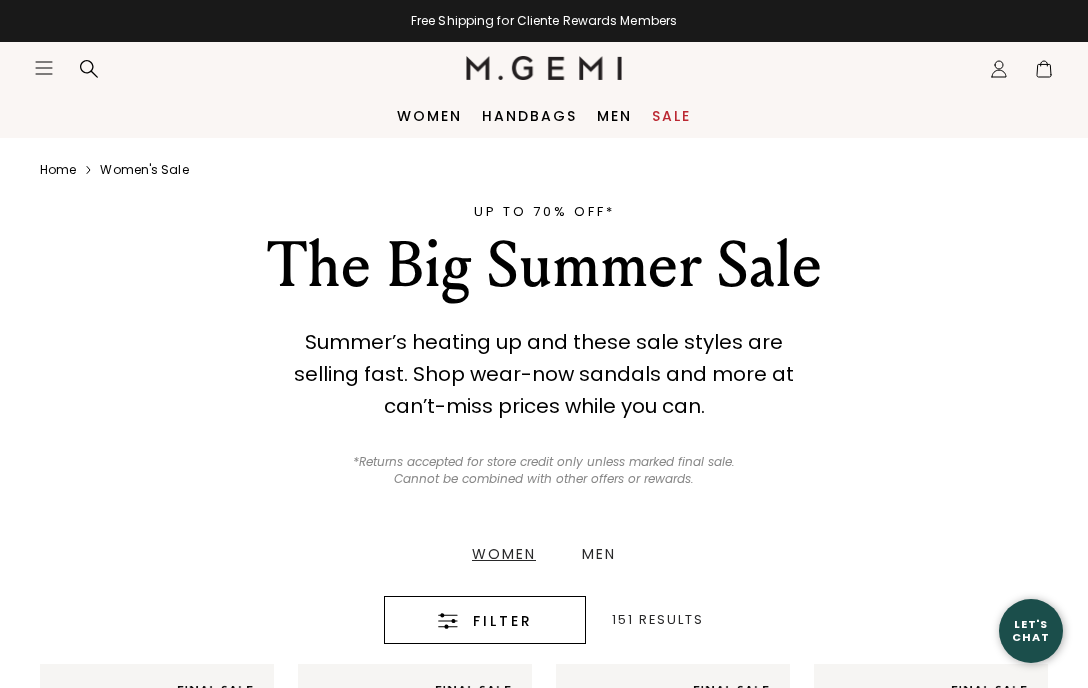 scroll, scrollTop: 0, scrollLeft: 0, axis: both 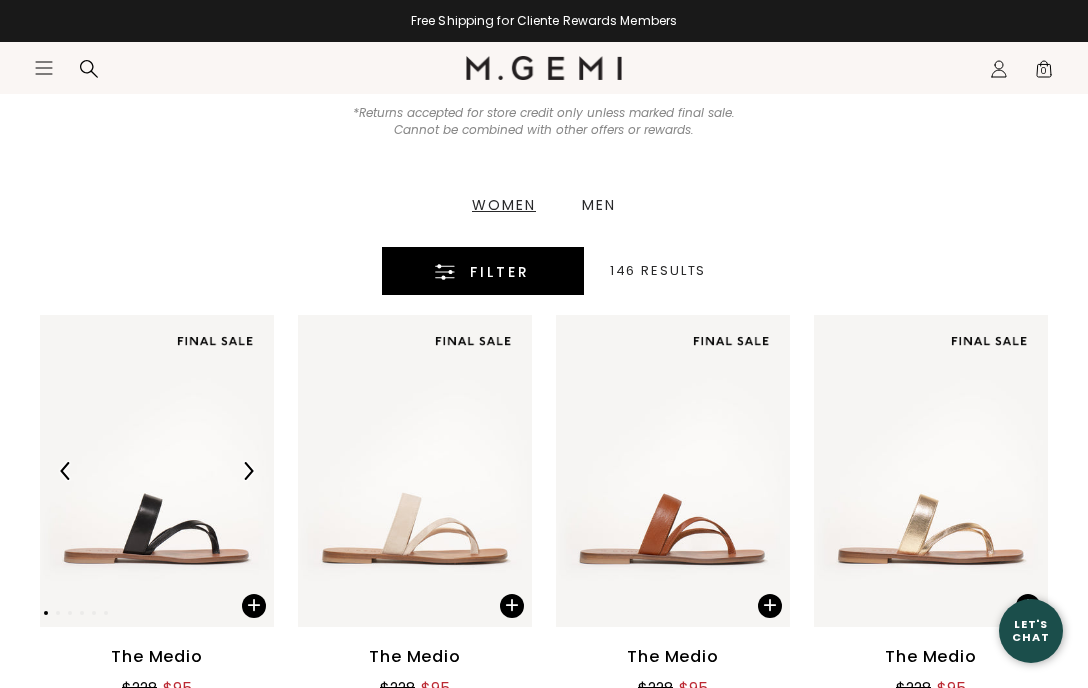 click on "Filter" at bounding box center (500, 272) 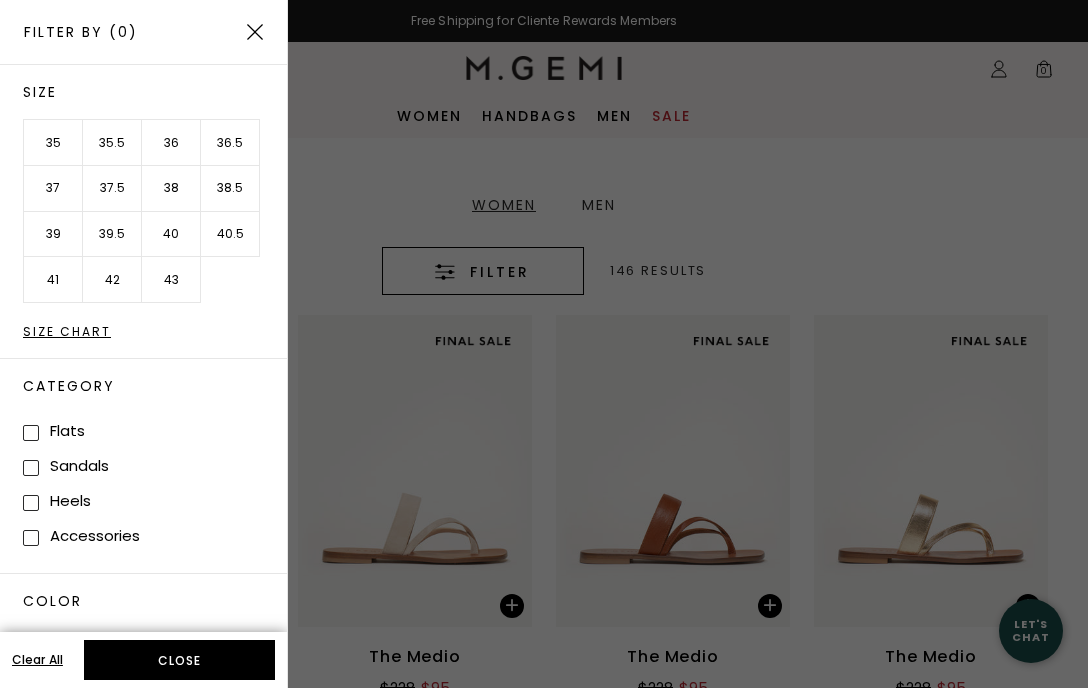 scroll, scrollTop: 0, scrollLeft: 0, axis: both 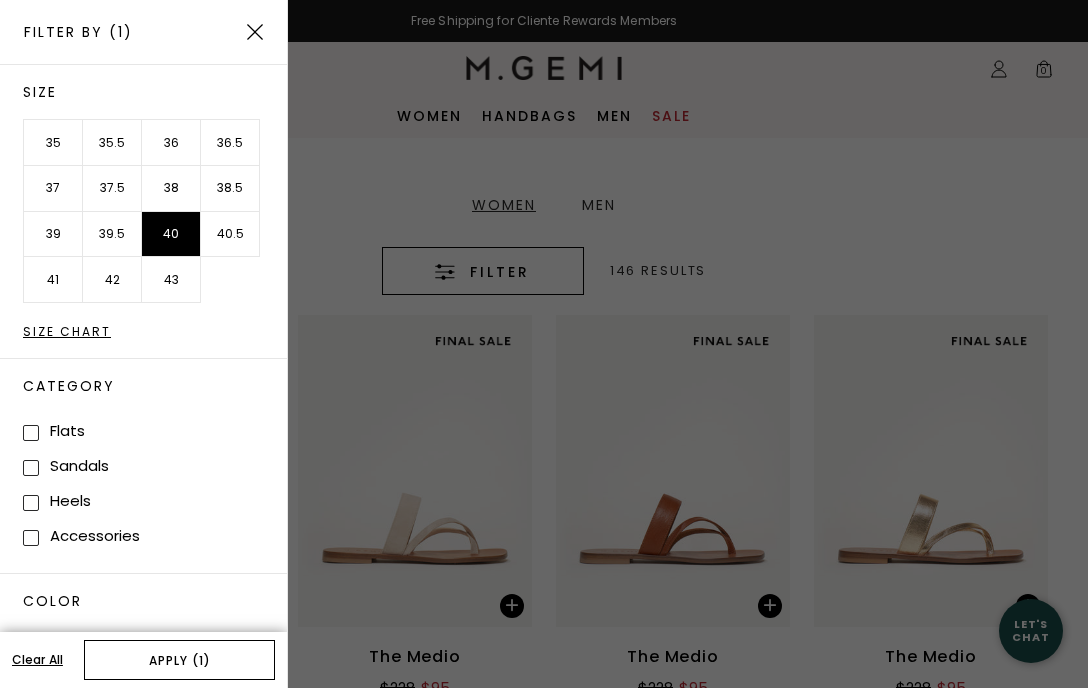 click on "Apply (1)" at bounding box center [179, 660] 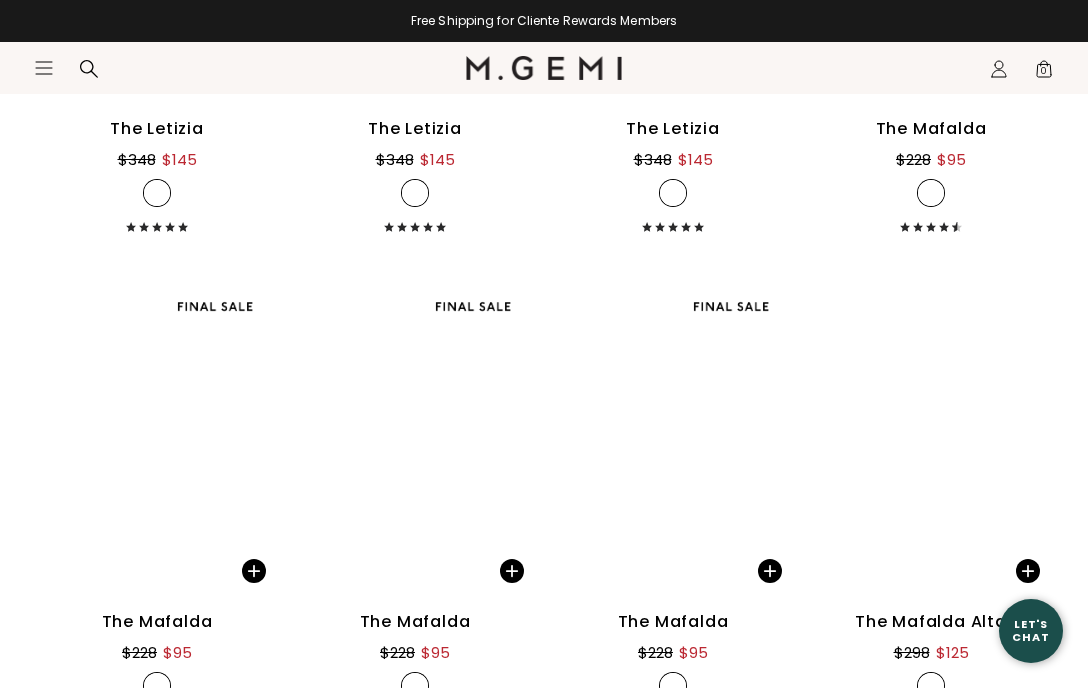 scroll, scrollTop: 6111, scrollLeft: 0, axis: vertical 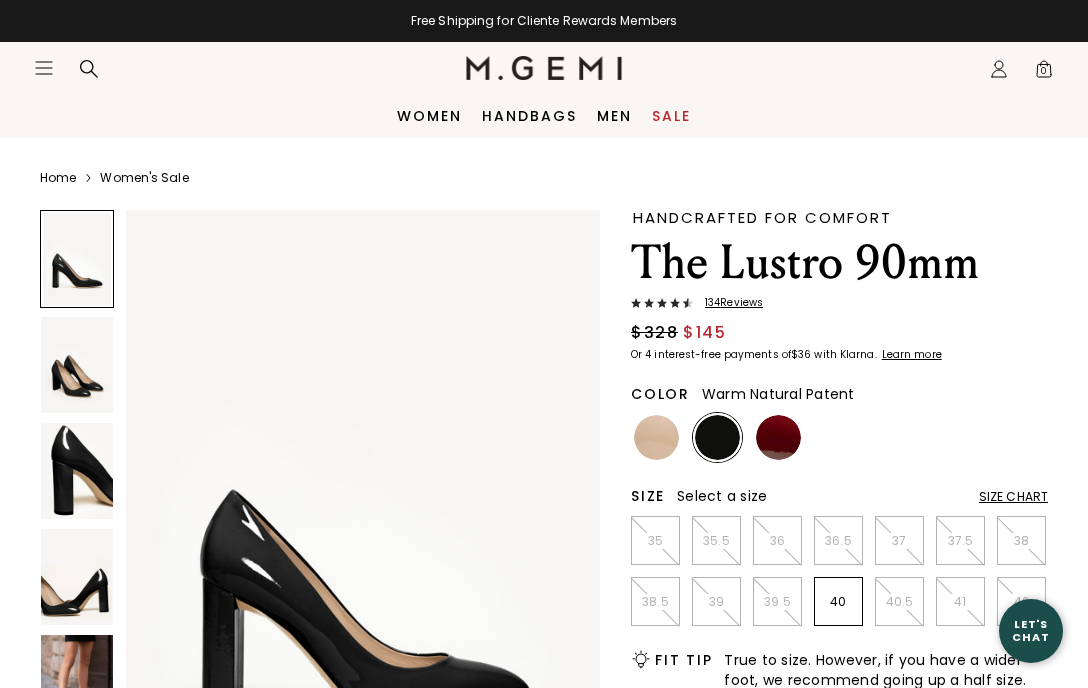click at bounding box center [656, 437] 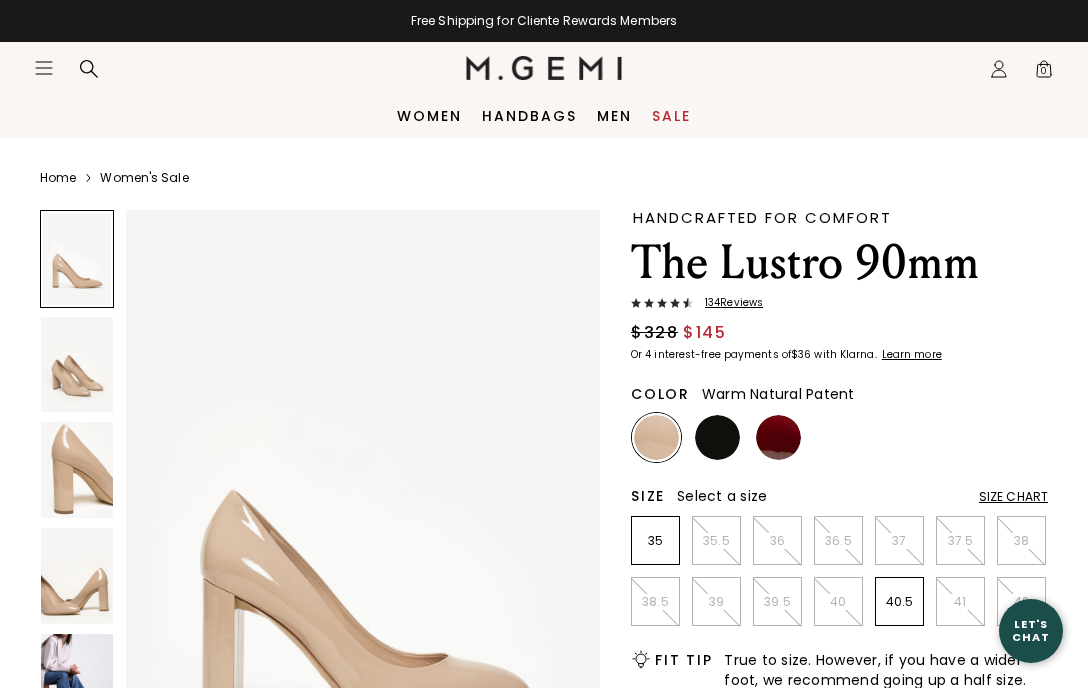 scroll, scrollTop: 0, scrollLeft: 0, axis: both 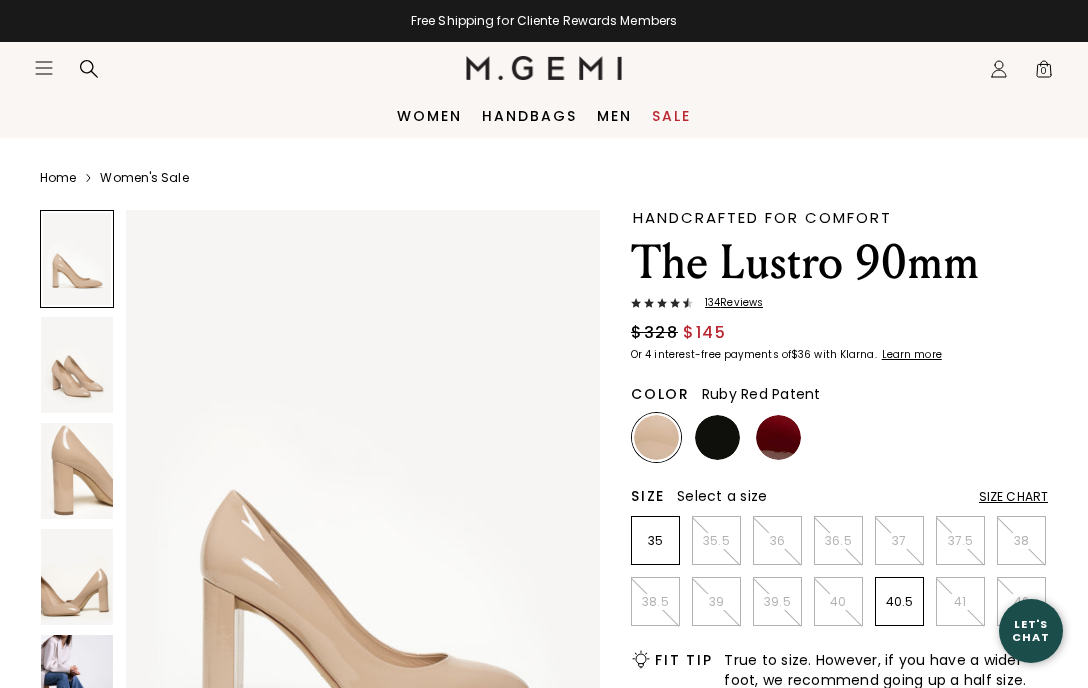 click at bounding box center (778, 437) 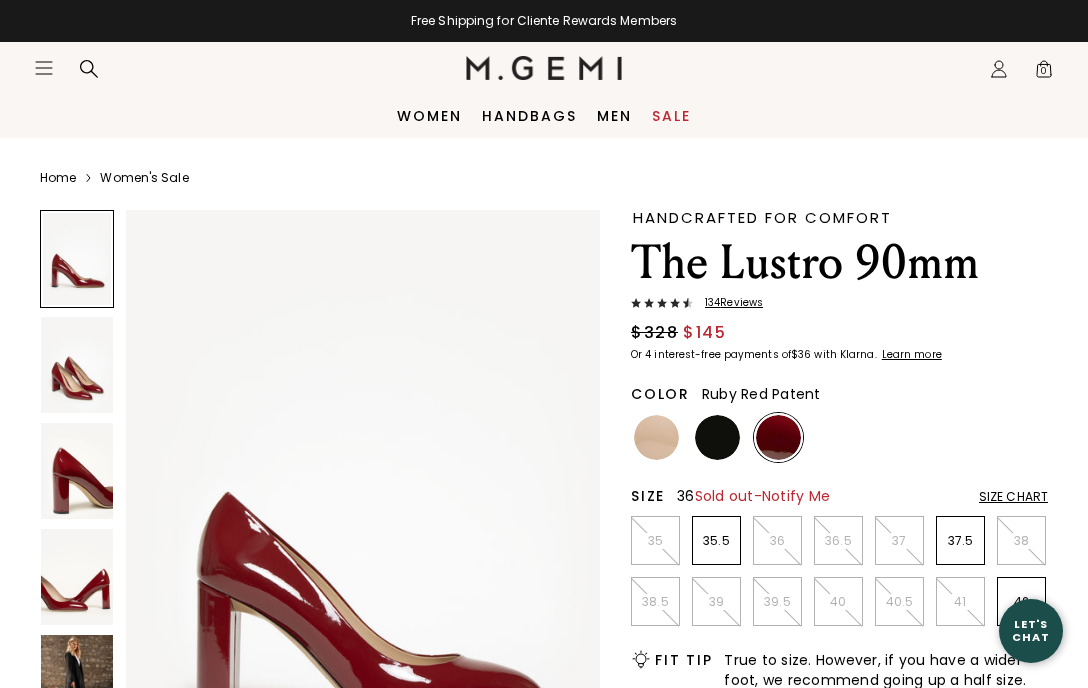 scroll, scrollTop: 0, scrollLeft: 0, axis: both 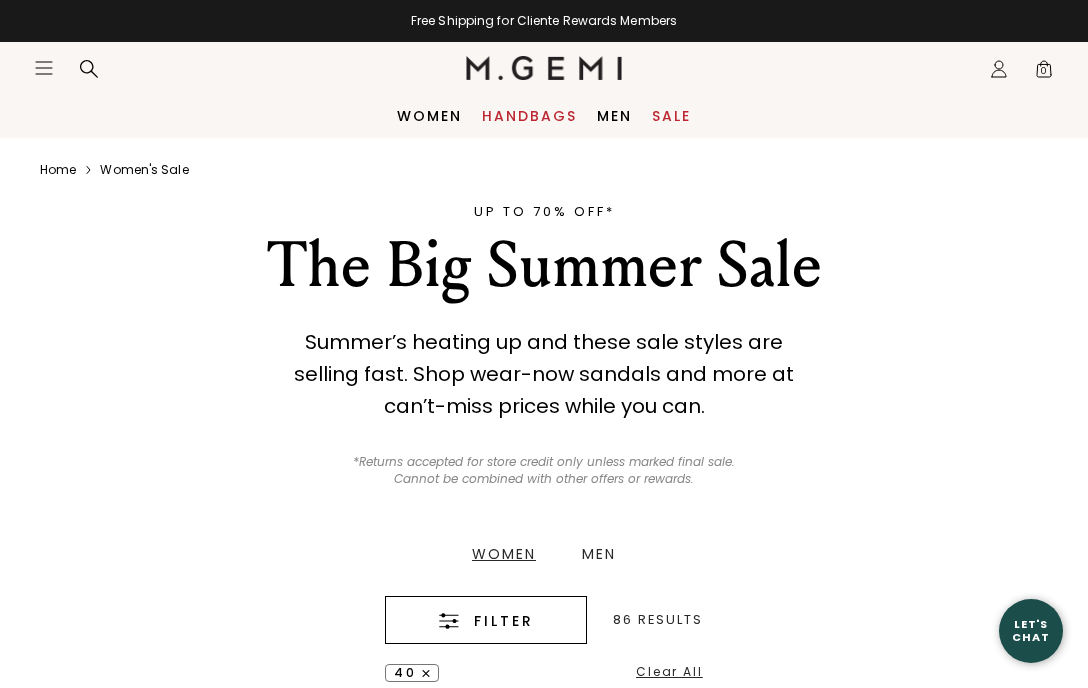 click on "Handbags" at bounding box center (529, 116) 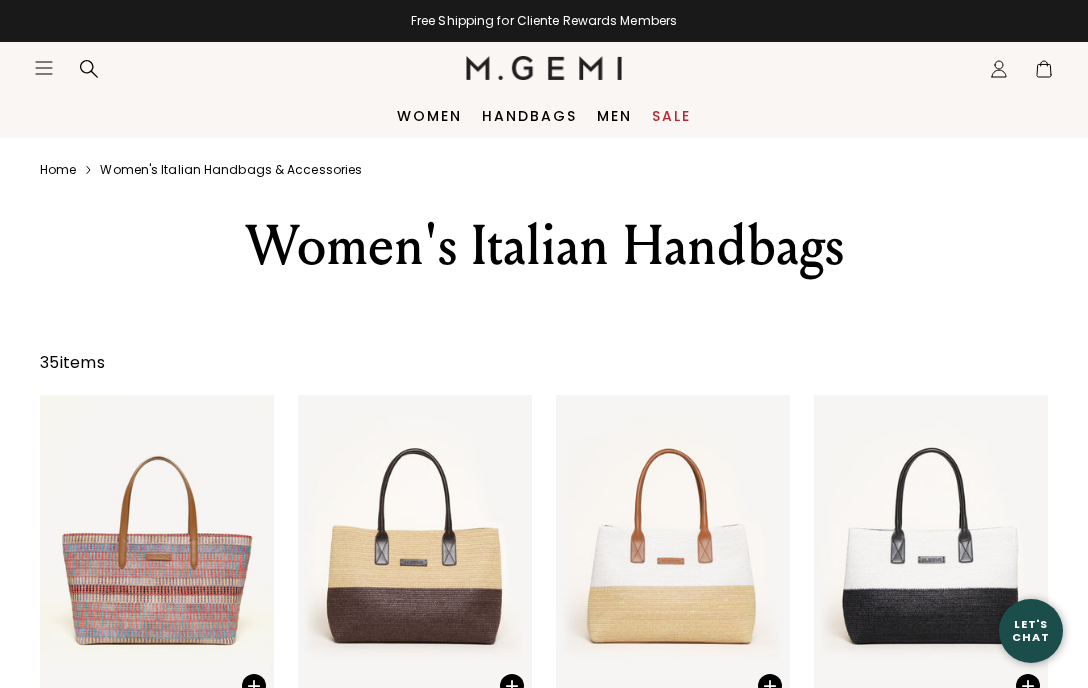 scroll, scrollTop: 0, scrollLeft: 0, axis: both 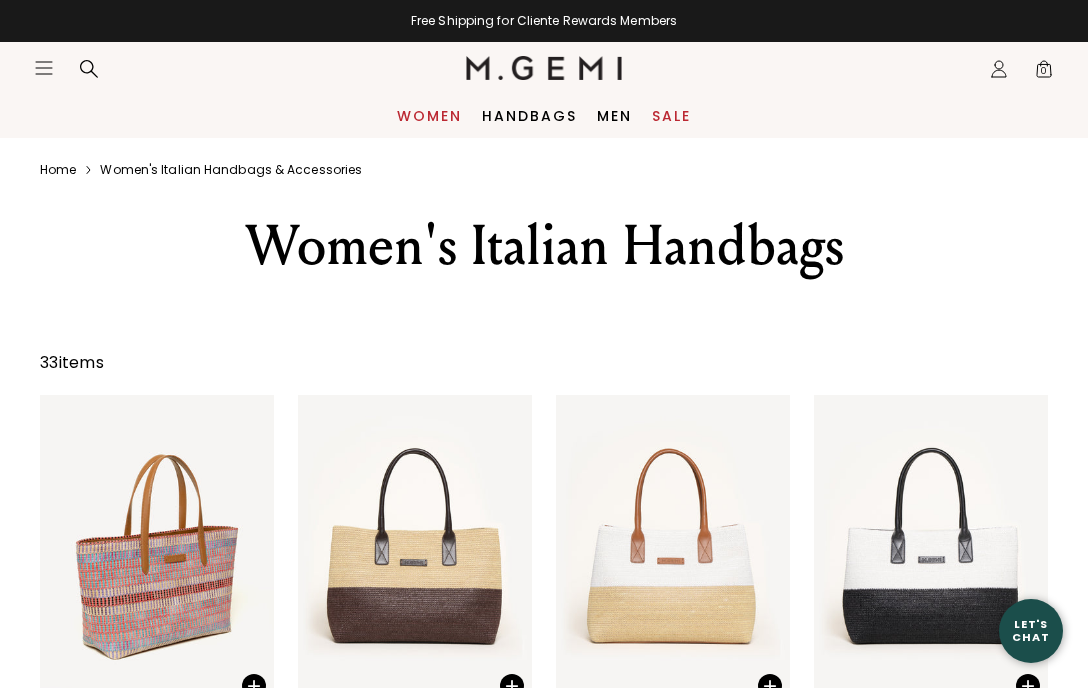 click on "Women" at bounding box center [429, 116] 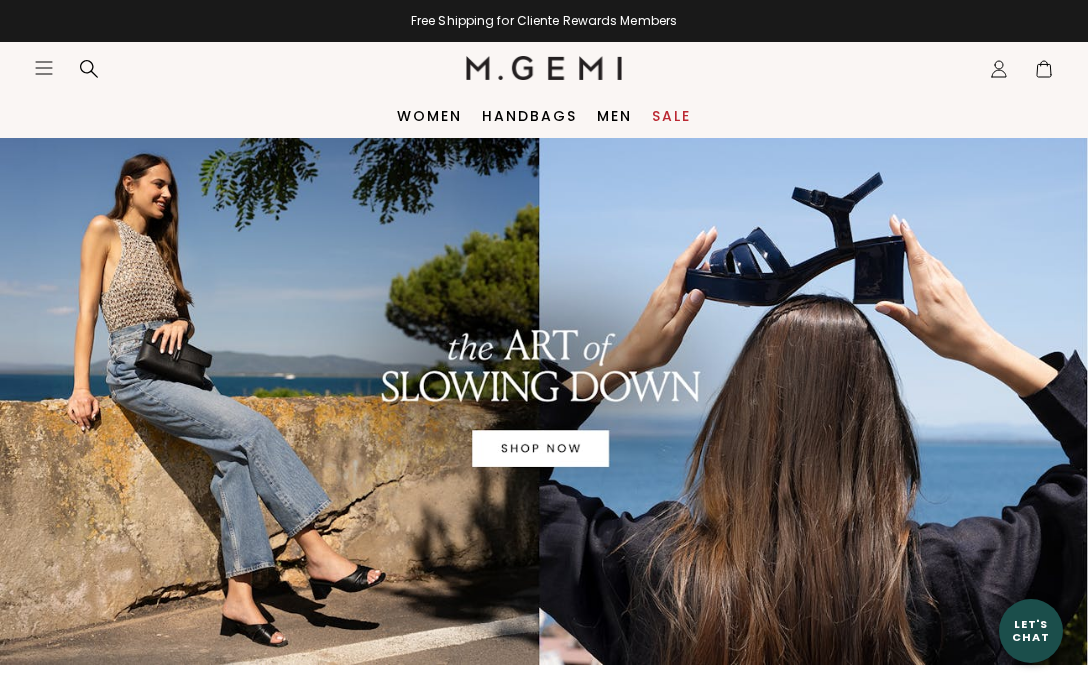 scroll, scrollTop: 0, scrollLeft: 0, axis: both 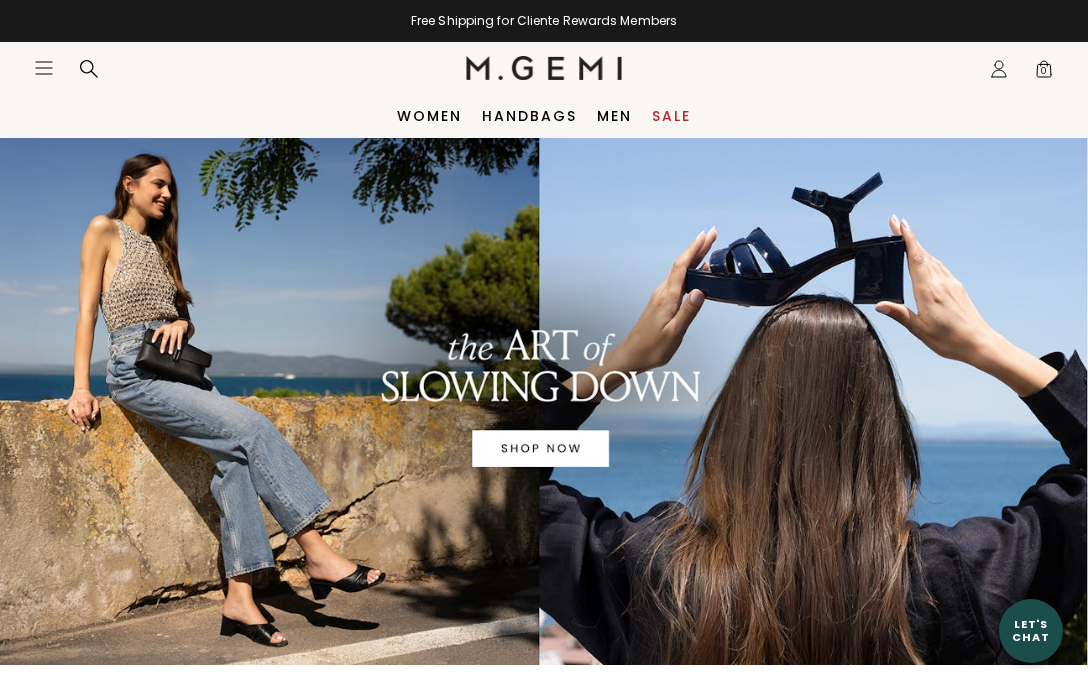 click on "Sale" at bounding box center [671, 116] 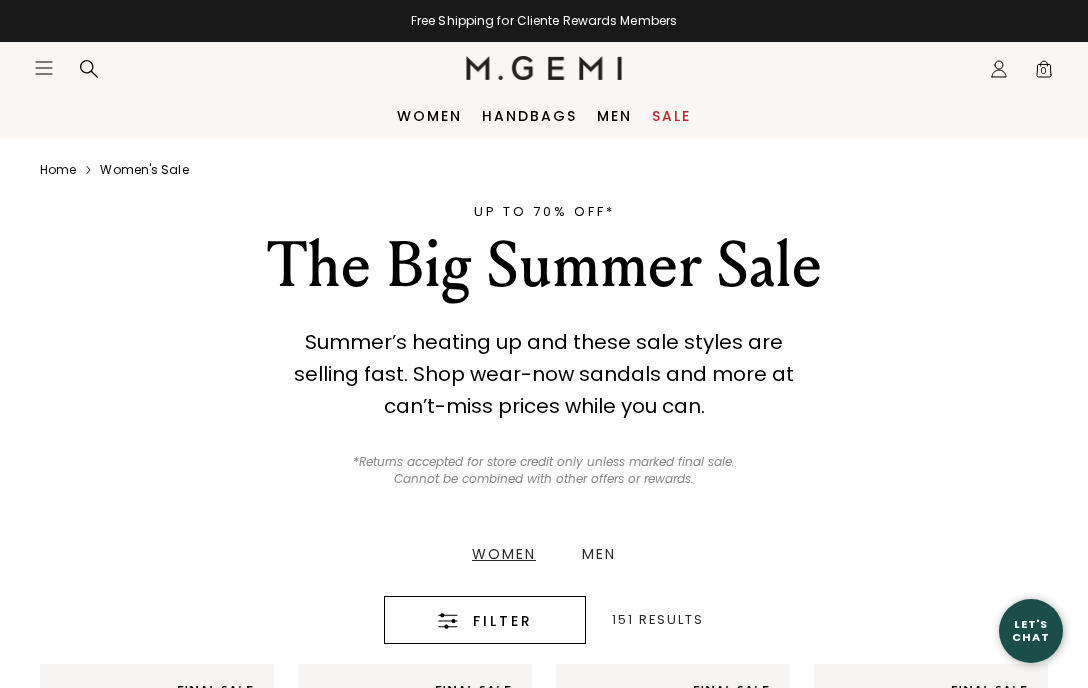 scroll, scrollTop: 0, scrollLeft: 0, axis: both 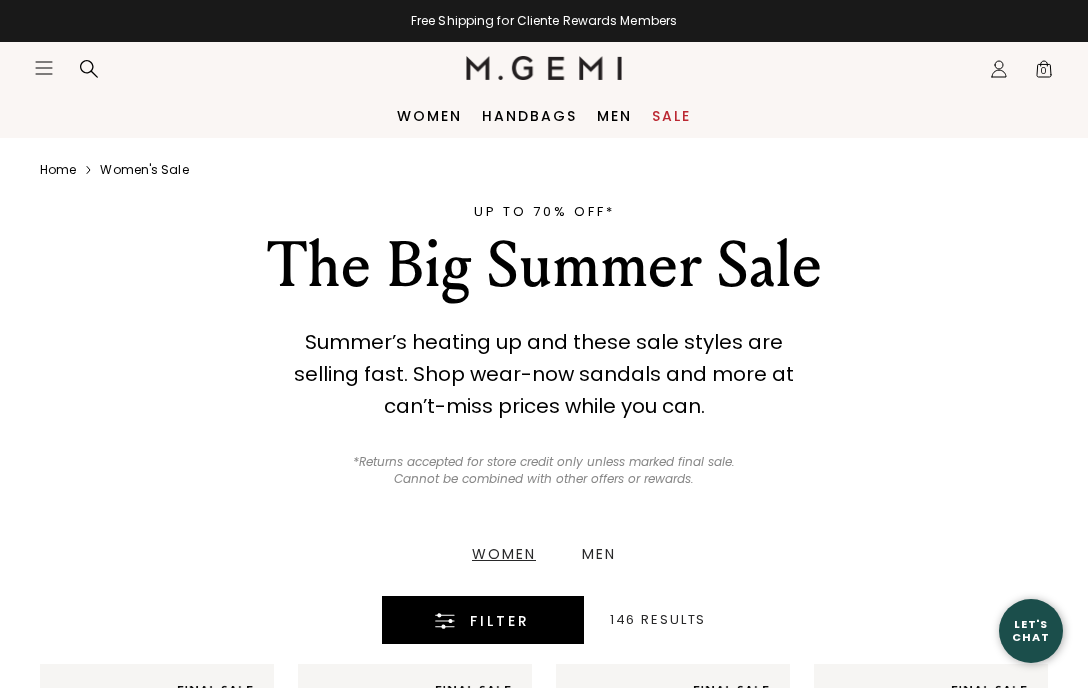 click on "Filter" at bounding box center (483, 621) 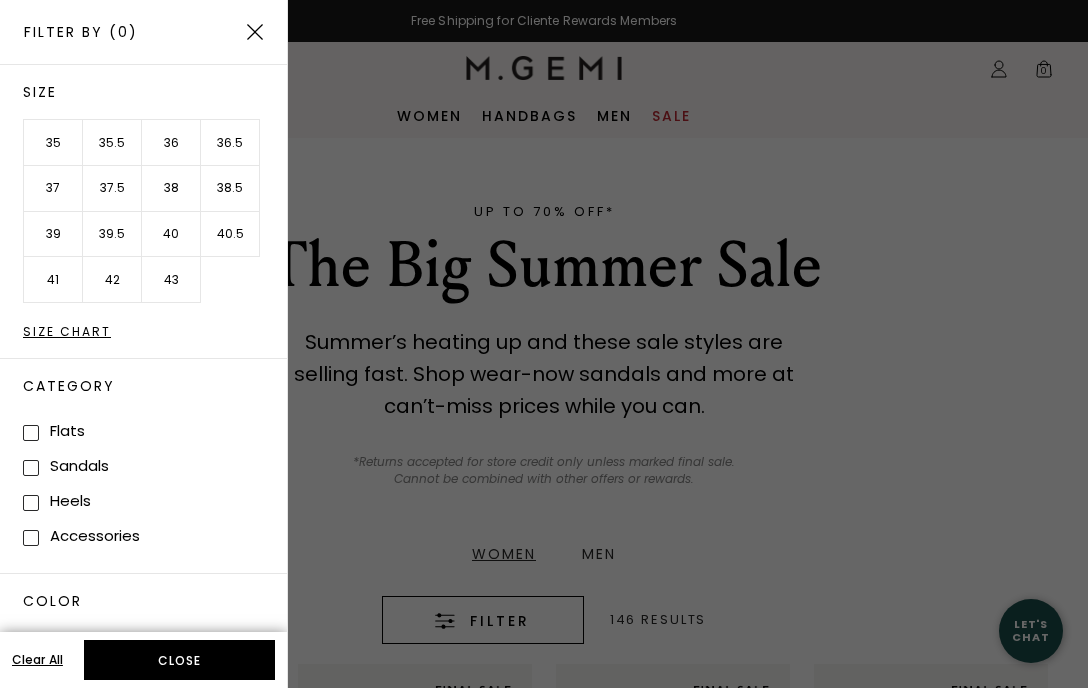 click on "40" at bounding box center (171, 235) 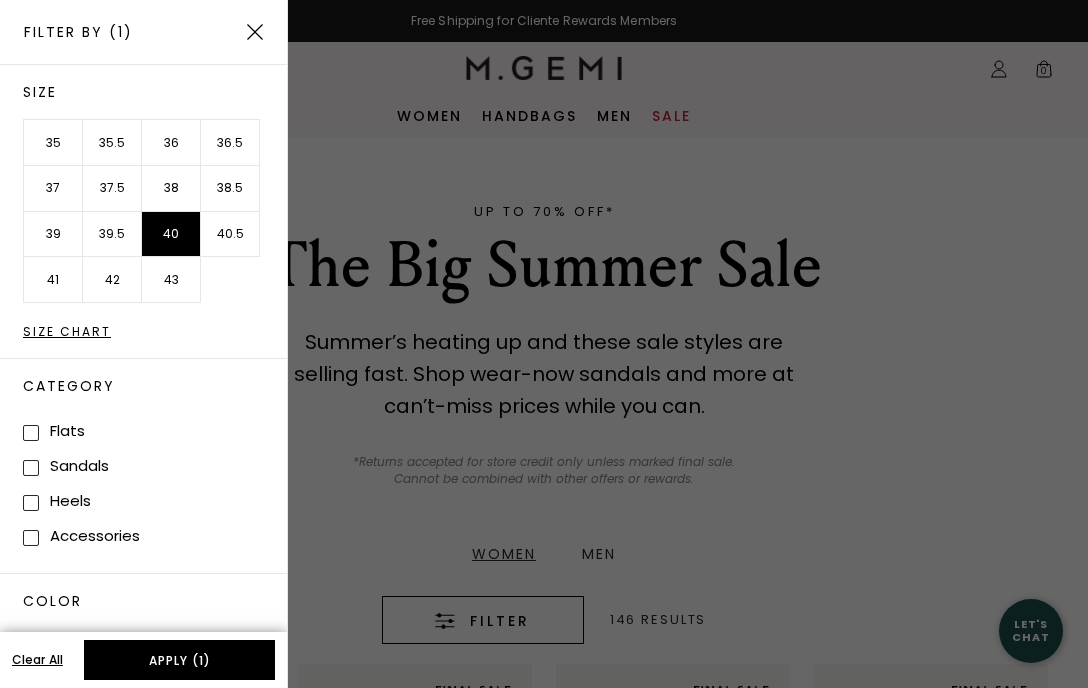 click at bounding box center [31, 468] 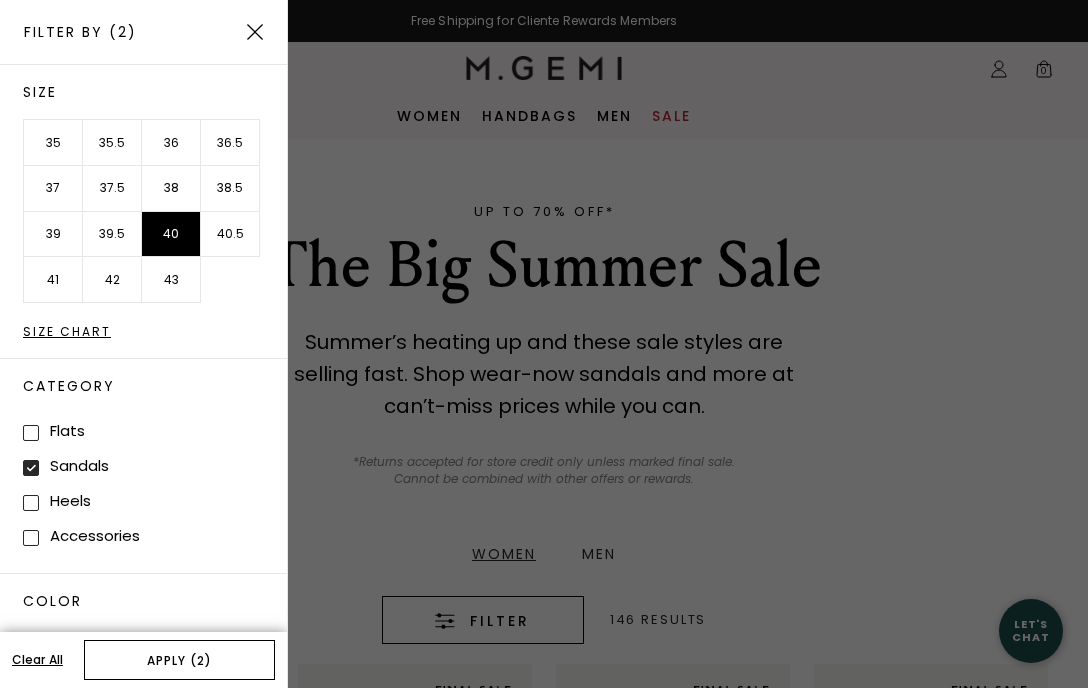 click on "Apply (2)" at bounding box center [179, 660] 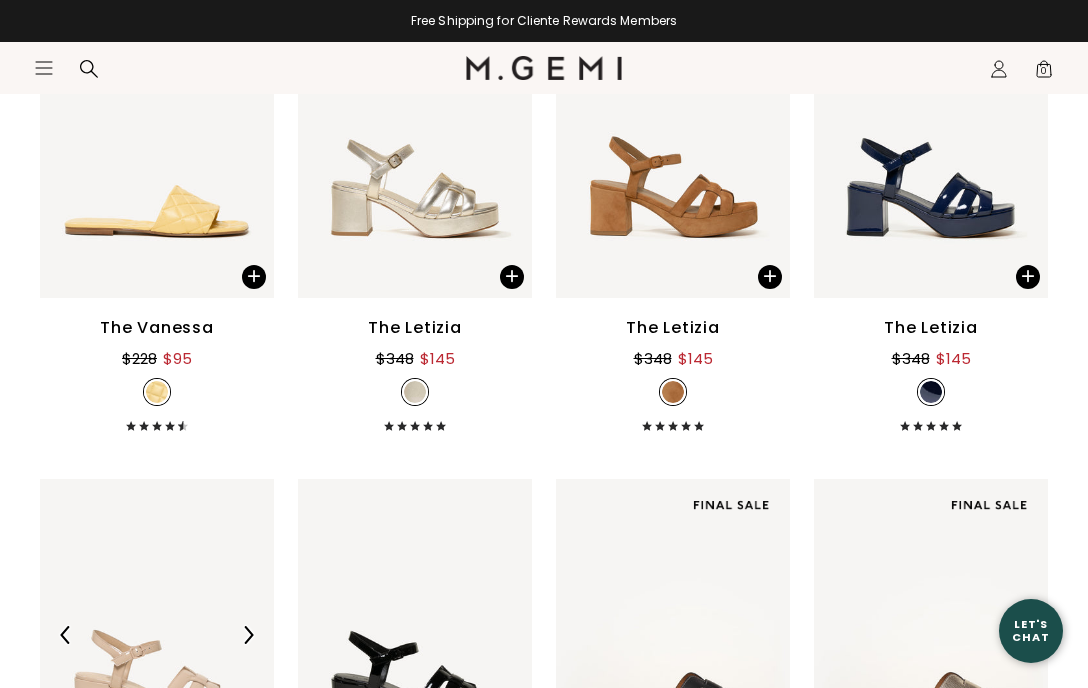 scroll, scrollTop: 2692, scrollLeft: 0, axis: vertical 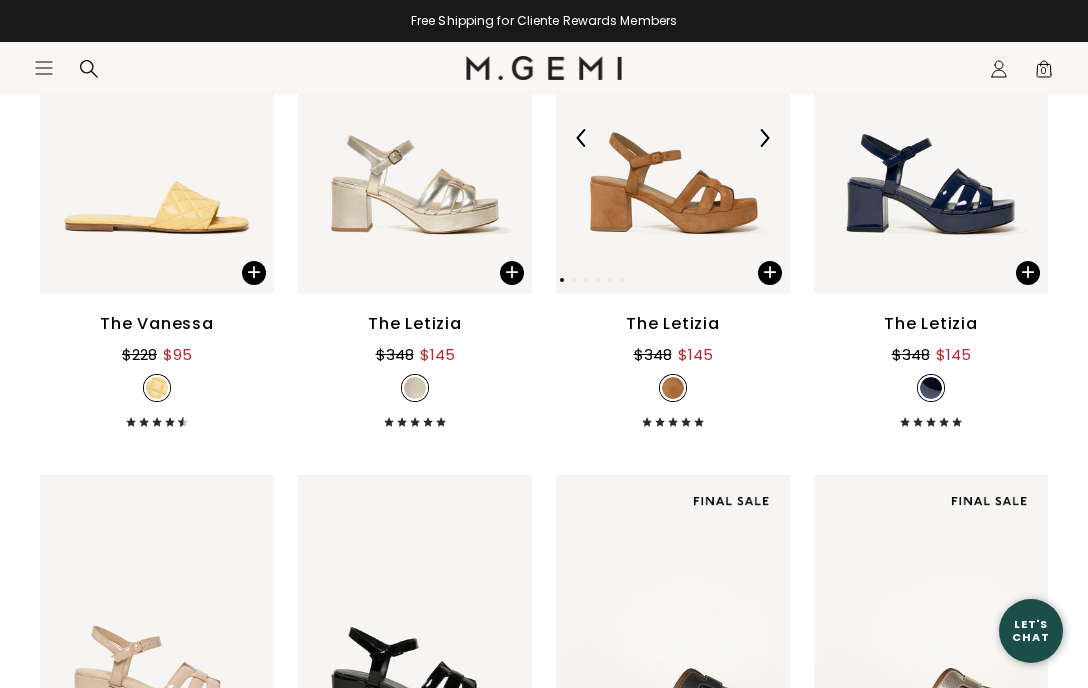 click at bounding box center (673, 138) 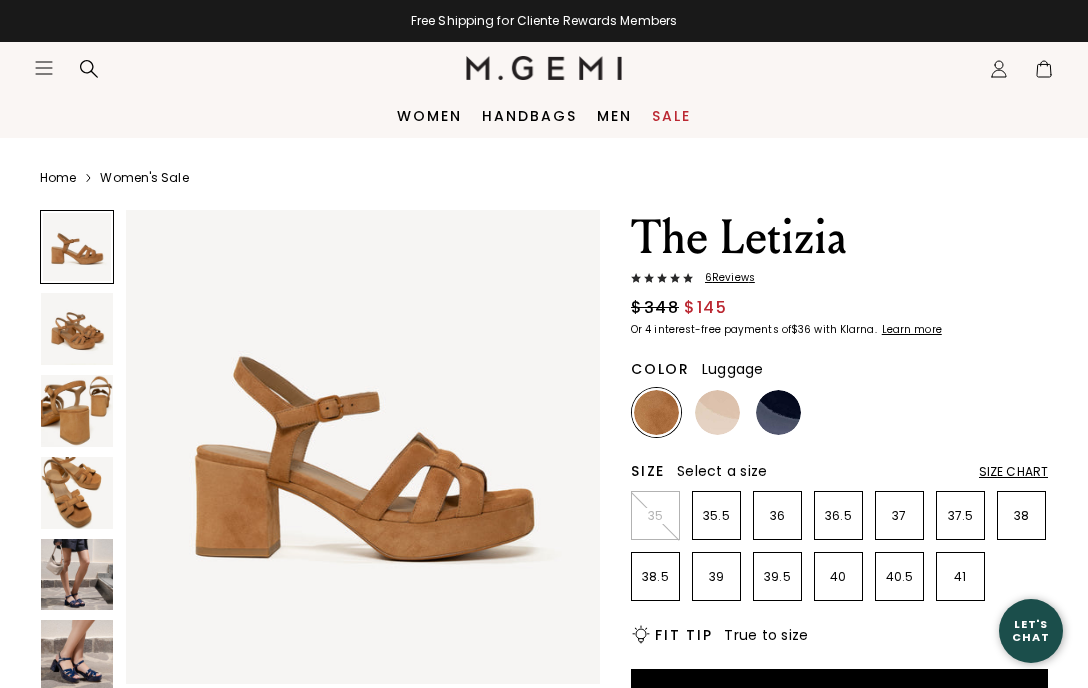 scroll, scrollTop: 0, scrollLeft: 0, axis: both 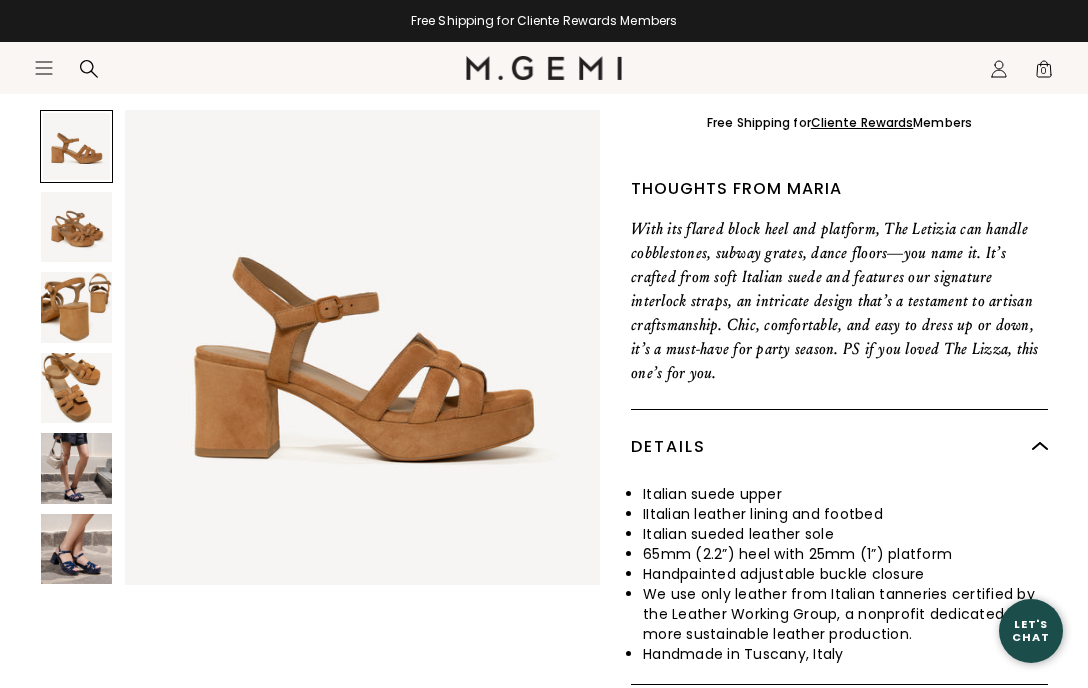 click at bounding box center [76, 468] 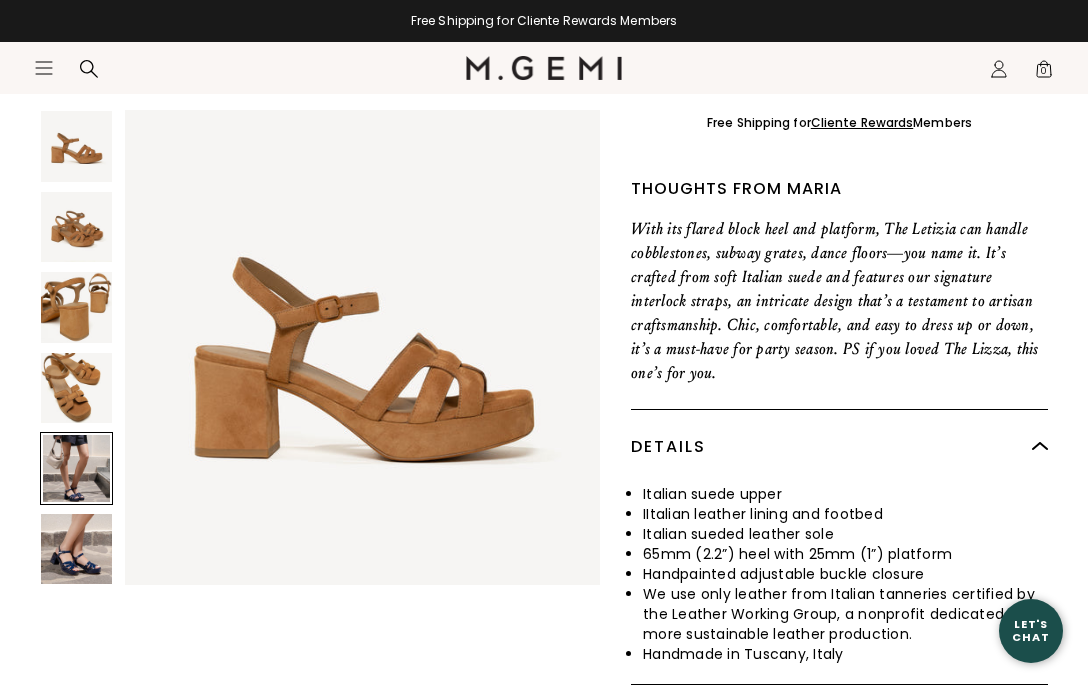 scroll, scrollTop: 1982, scrollLeft: 0, axis: vertical 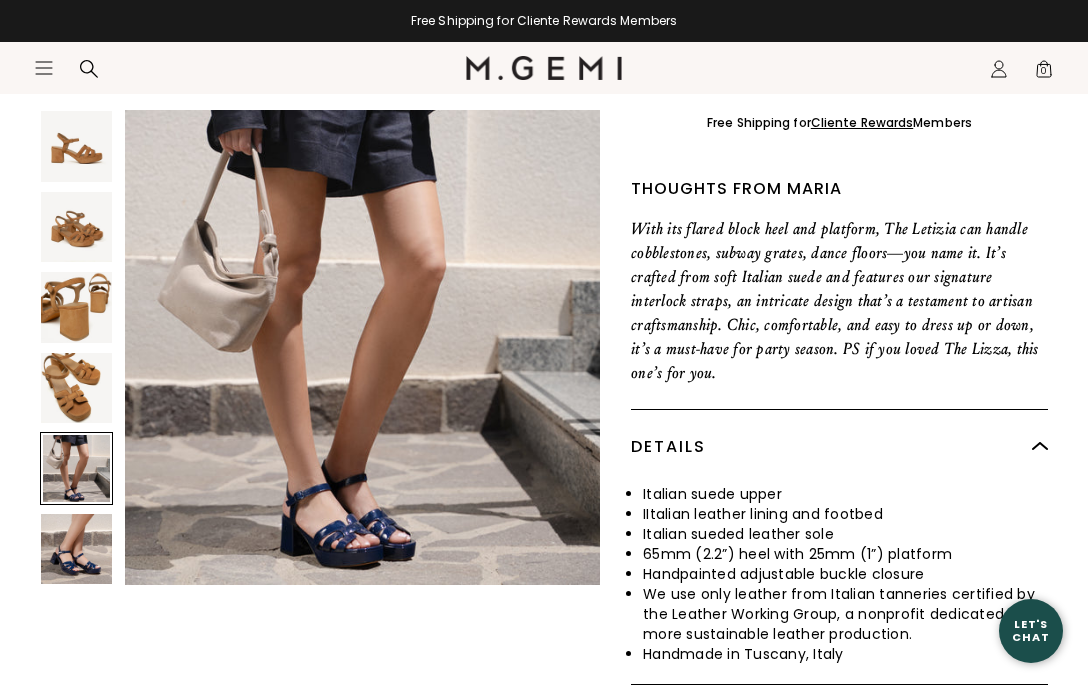 click at bounding box center [76, 549] 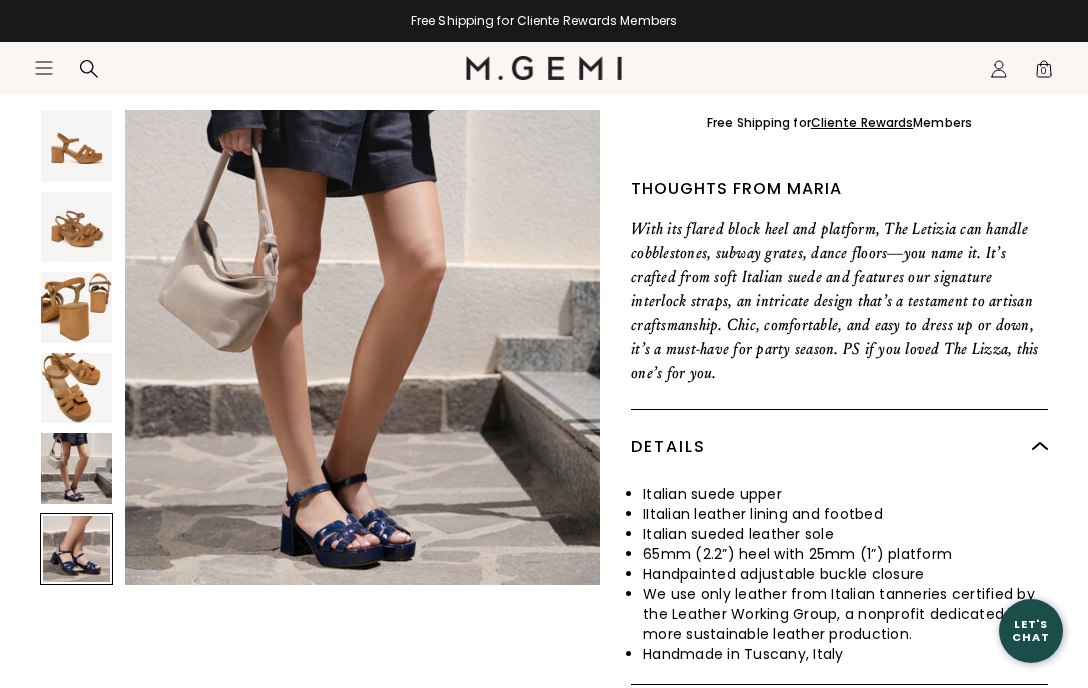 scroll, scrollTop: 2477, scrollLeft: 0, axis: vertical 